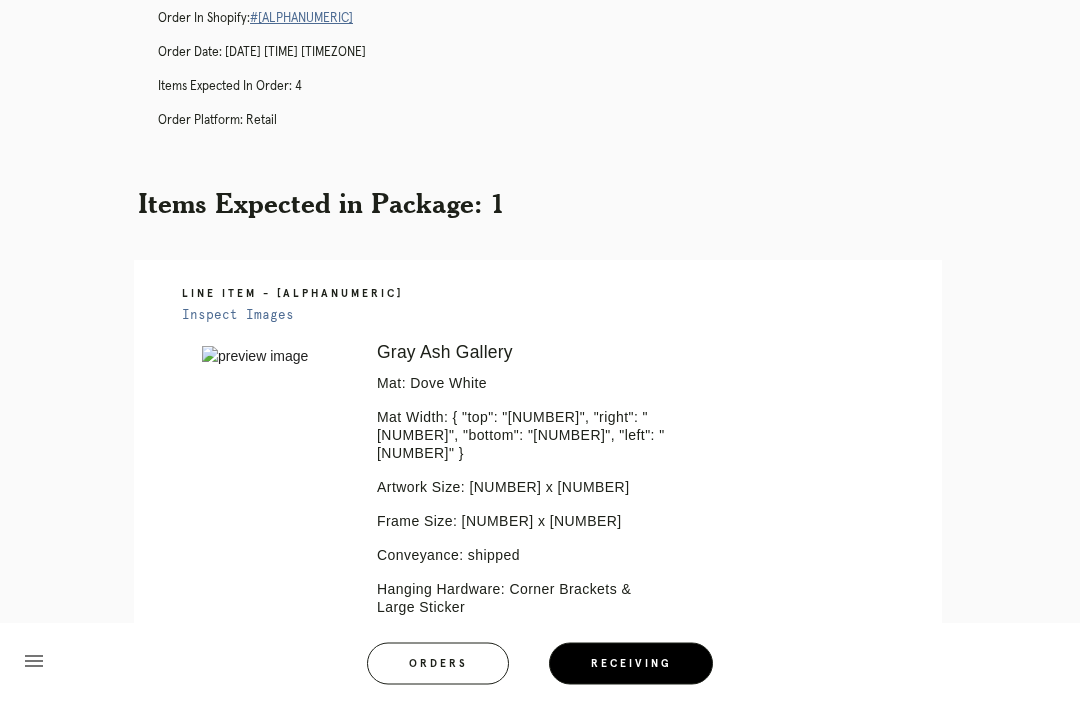 scroll, scrollTop: 0, scrollLeft: 0, axis: both 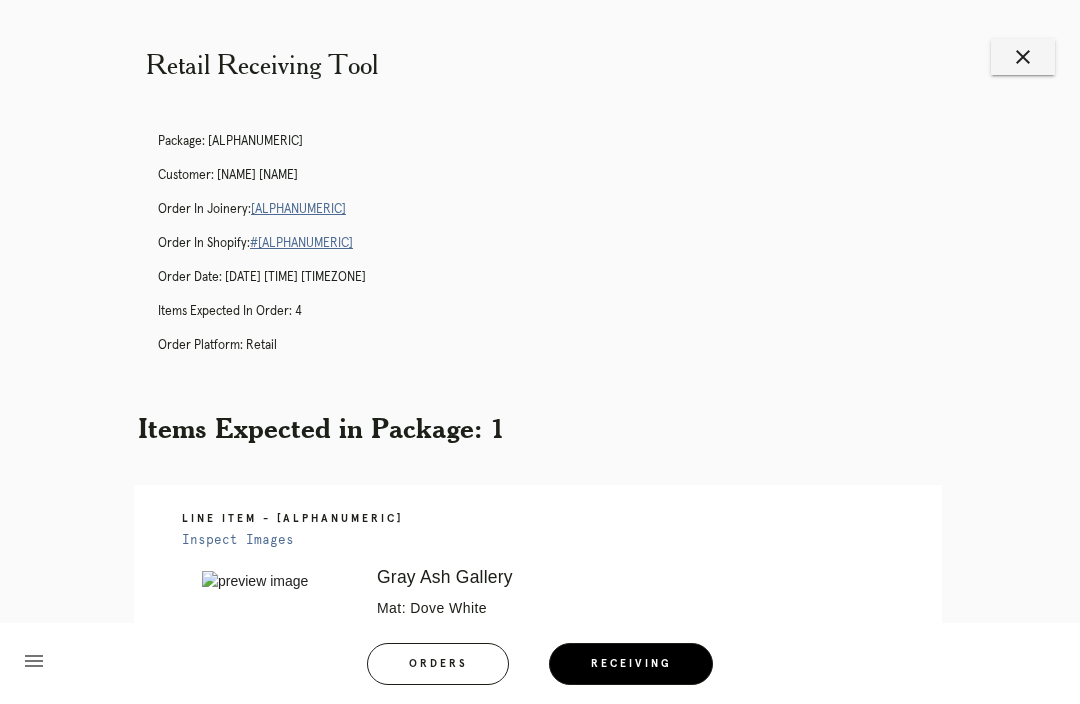 click on "close" at bounding box center [1023, 57] 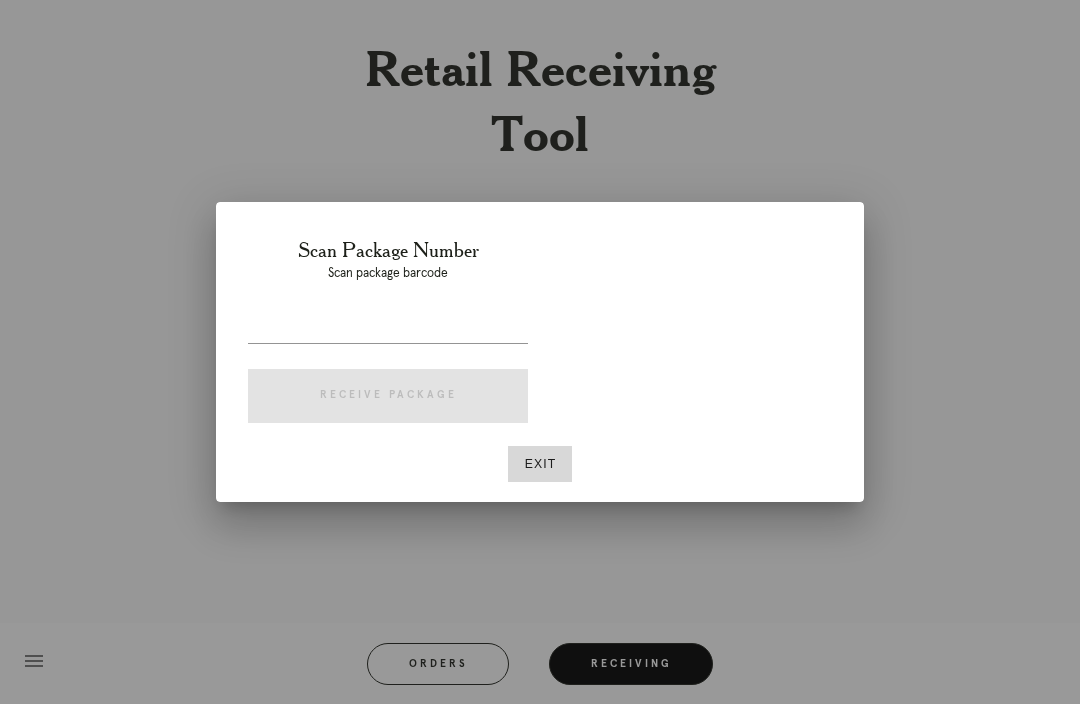 scroll, scrollTop: 0, scrollLeft: 0, axis: both 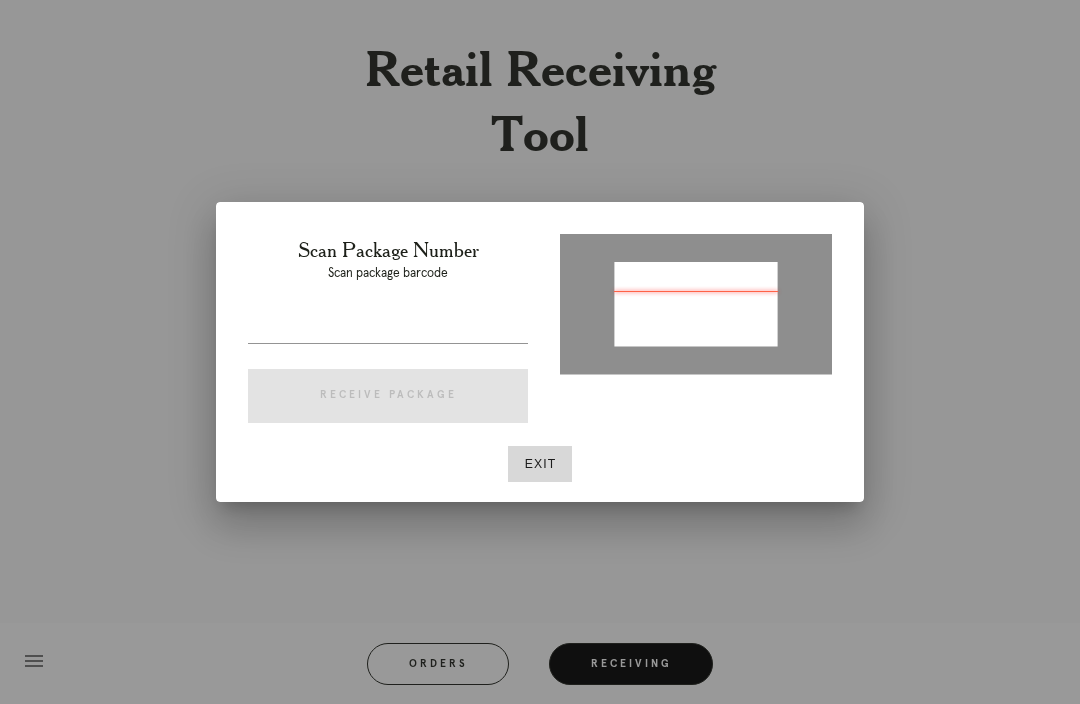type on "P111780905453787" 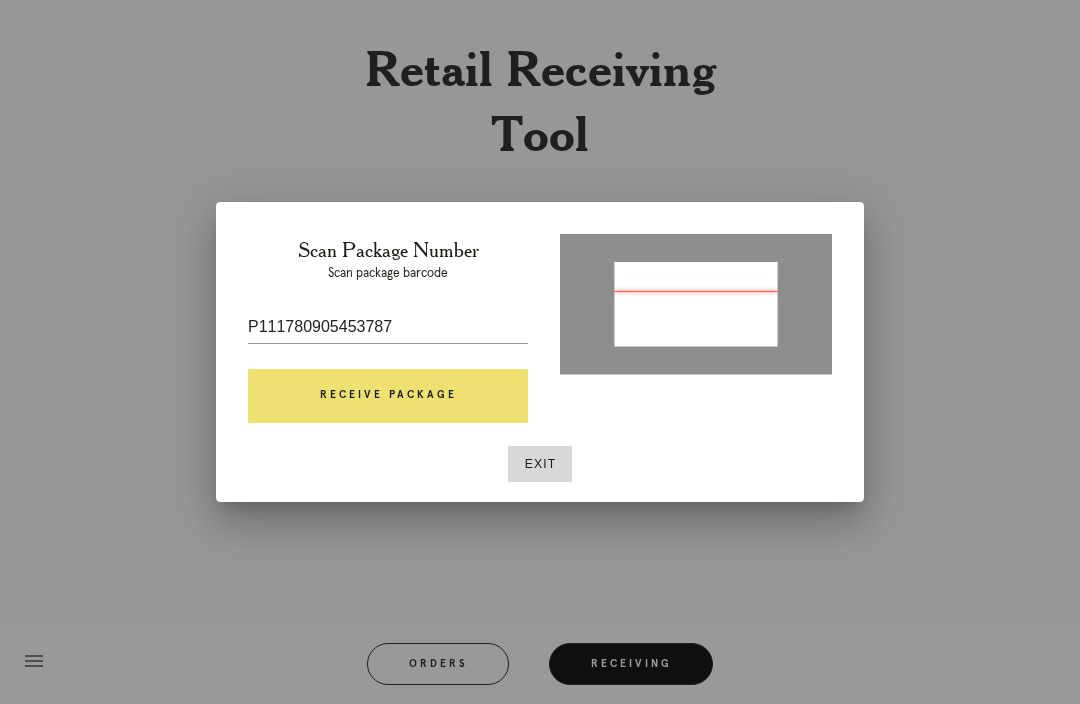 click on "Receive Package" at bounding box center [388, 396] 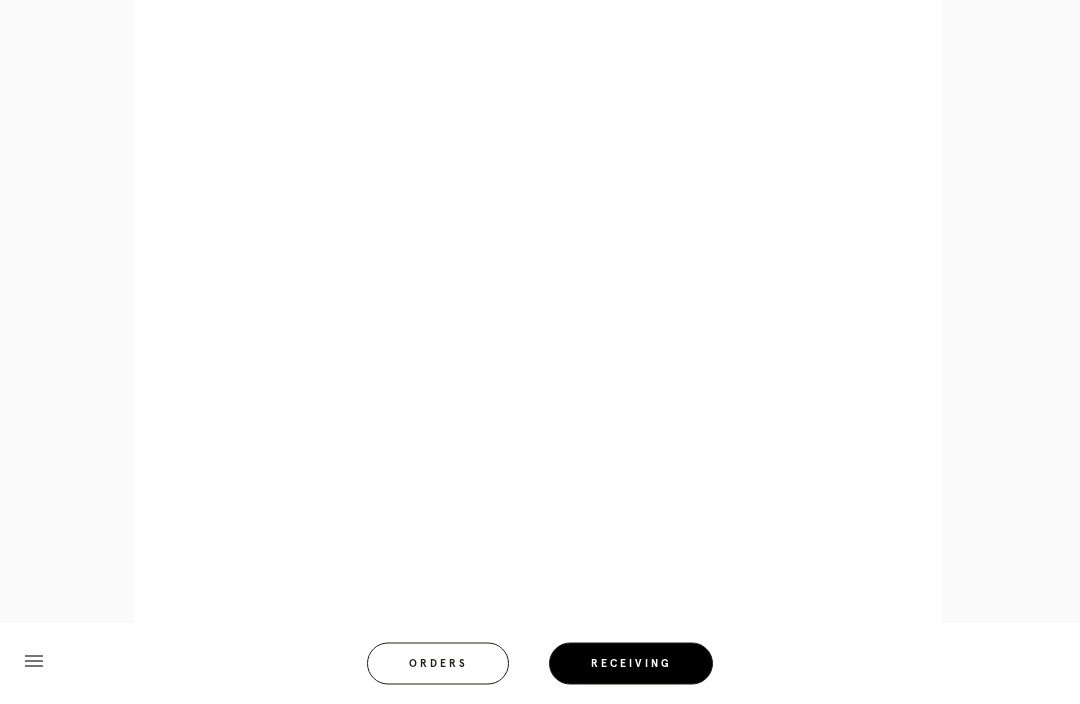 scroll, scrollTop: 859, scrollLeft: 0, axis: vertical 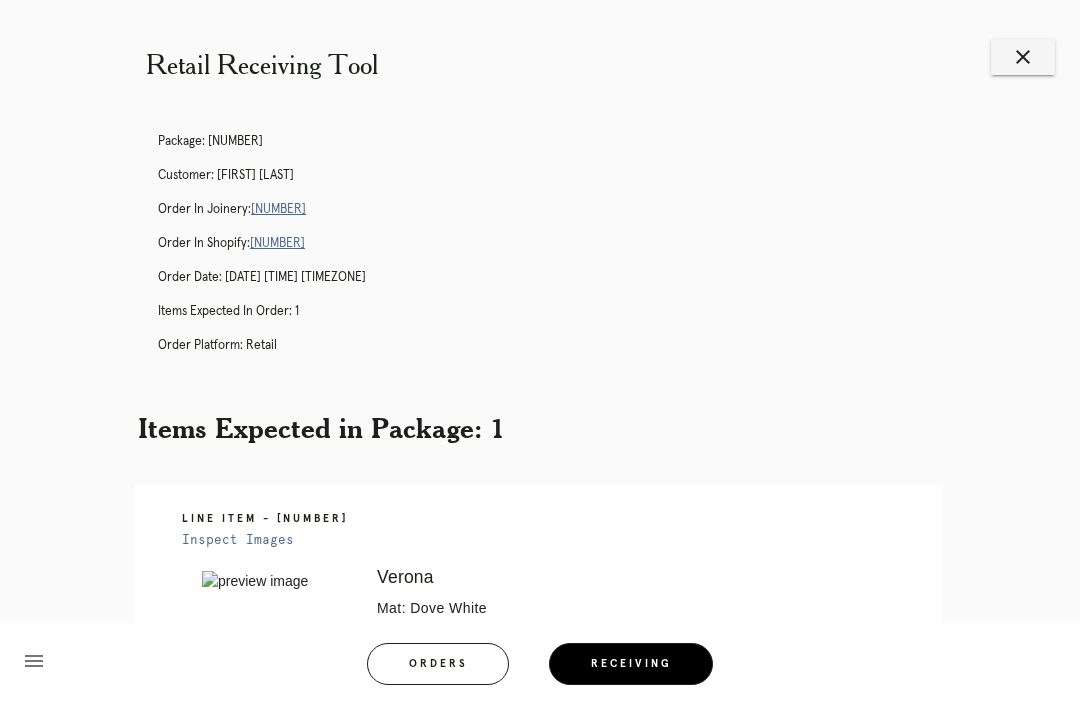 click on "close" at bounding box center [1023, 57] 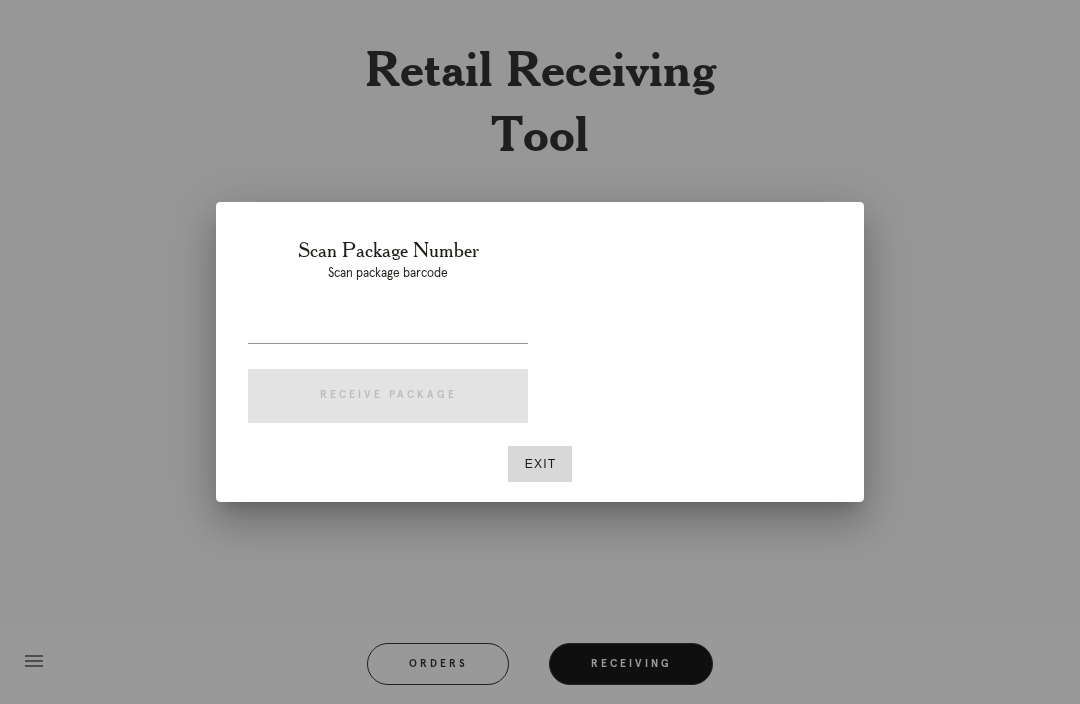 scroll, scrollTop: 0, scrollLeft: 0, axis: both 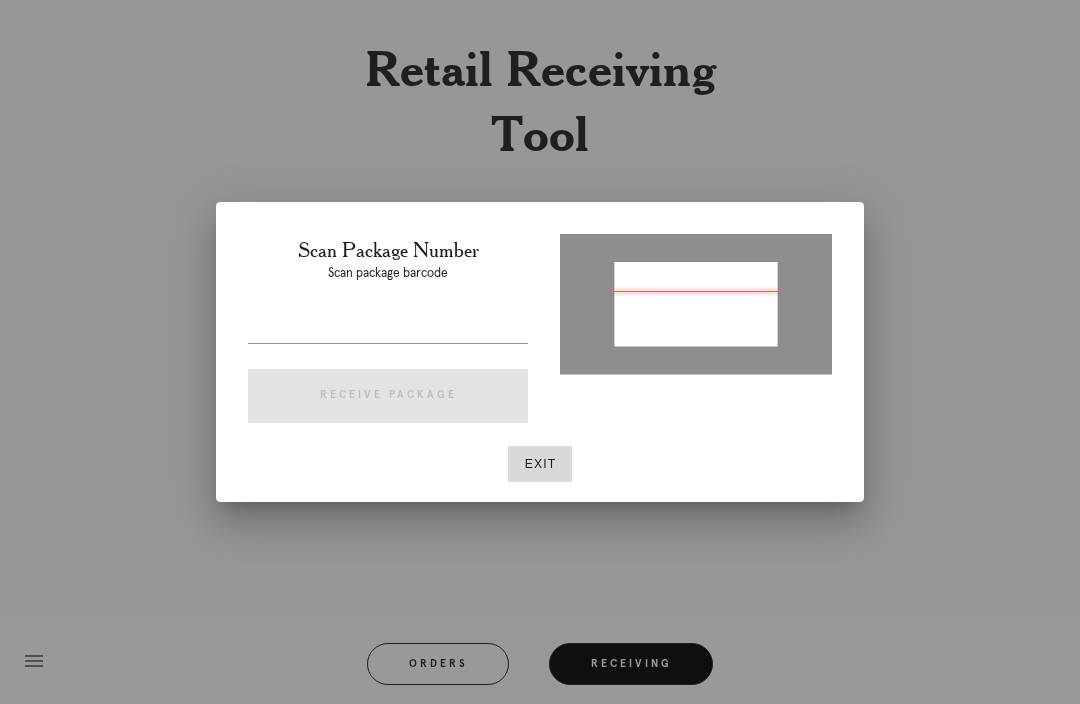 type on "P425970727352268" 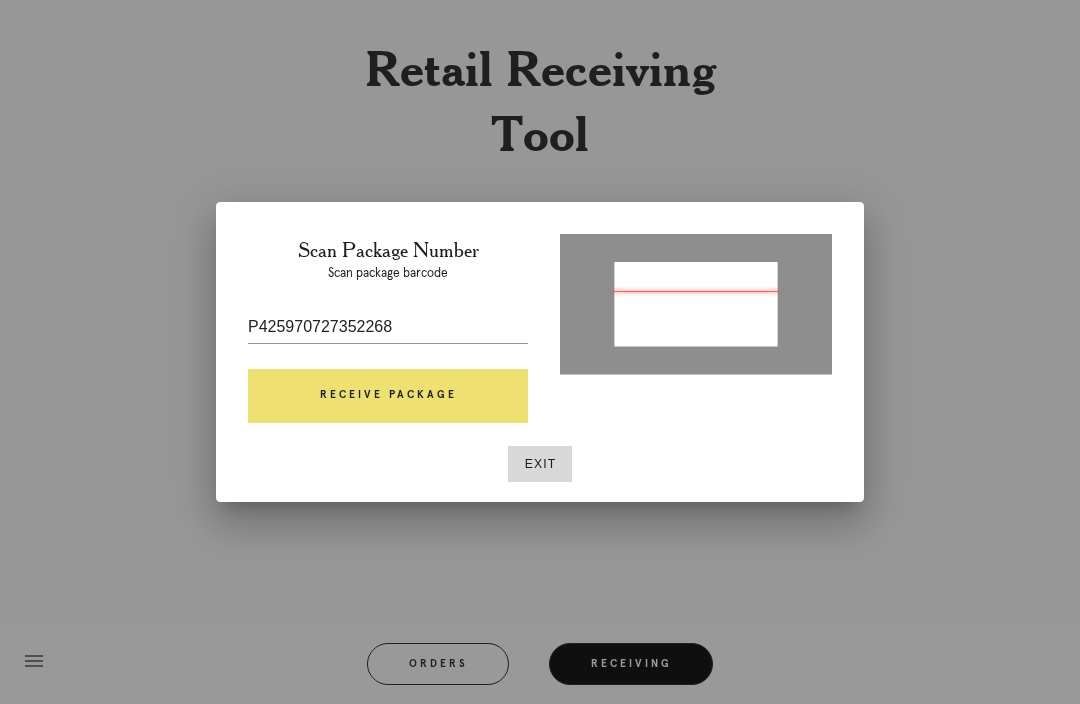 click on "Receive Package" at bounding box center (388, 396) 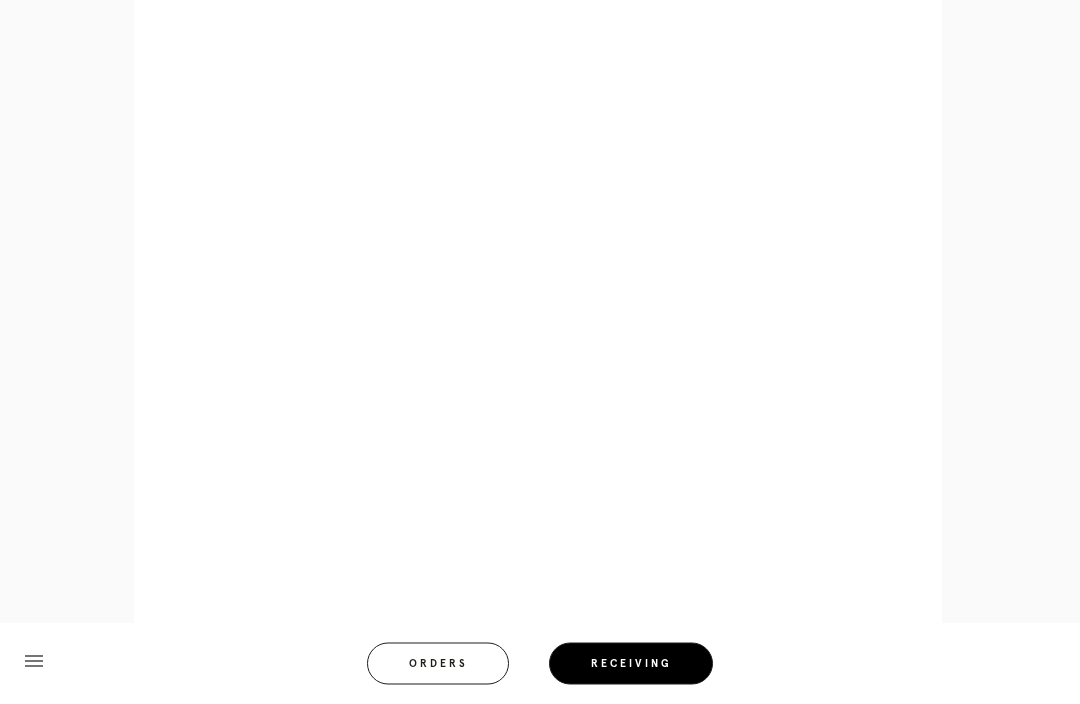 scroll, scrollTop: 859, scrollLeft: 0, axis: vertical 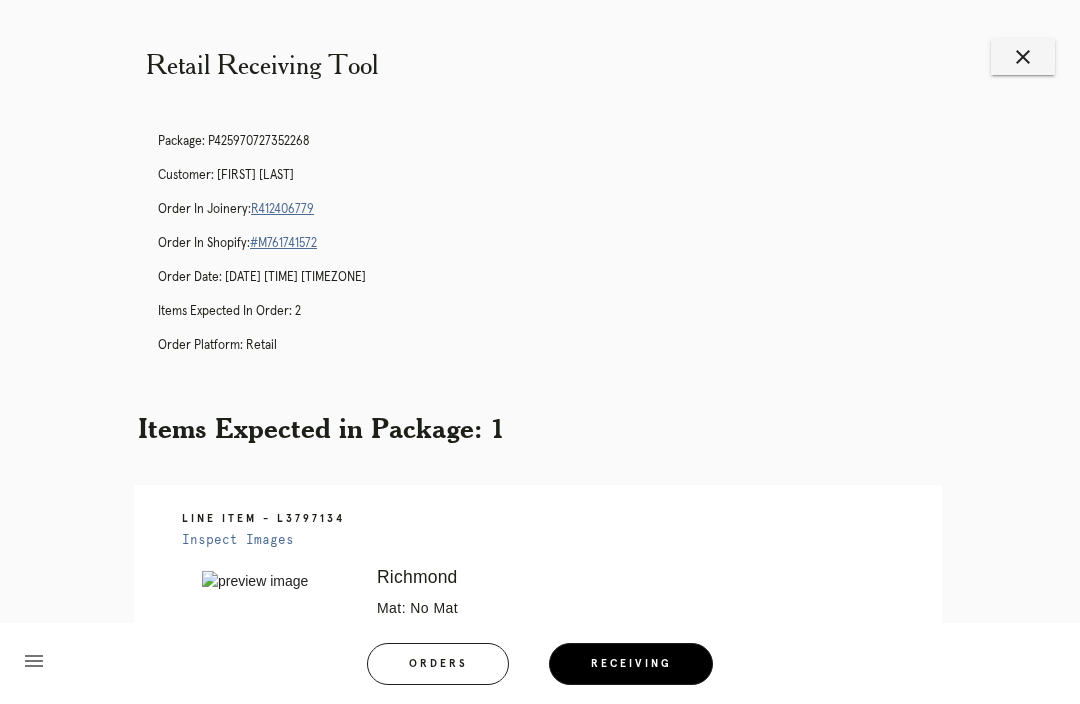 click on "Retail Receiving Tool   close   Package: P425970727352268   Customer: Janet Aarons
Order in Joinery:
R412406779
Order in Shopify:
#M761741572
Order Date:
07/28/2025  1:26 PM EDT
Items Expected in Order: 2   Order Platform: retail     Items Expected in Package:  1
Line Item - L3797134
Inspect Images
Error retreiving frame spec #9787073
Richmond
Mat: No Mat
Mat Width: 0.0
Artwork Size:
20.125
x
16.625
Frame Size:
21.25
x
17.75
Conveyance: shipped
Hanging Hardware: Wire, 2-Hole Hanger, Large Sticker
Ready for Pickup
menu
Orders
Receiving
Logged in as:   skye.vreeken@framebridge.com   Buckhead" at bounding box center [540, 546] 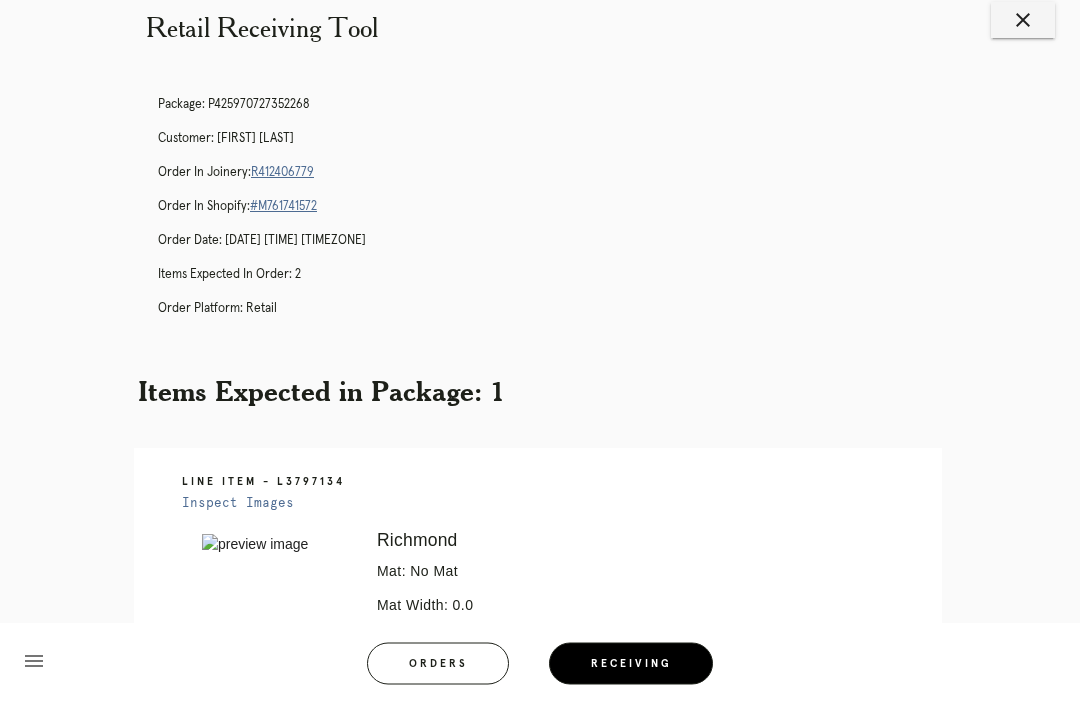 scroll, scrollTop: 17, scrollLeft: 0, axis: vertical 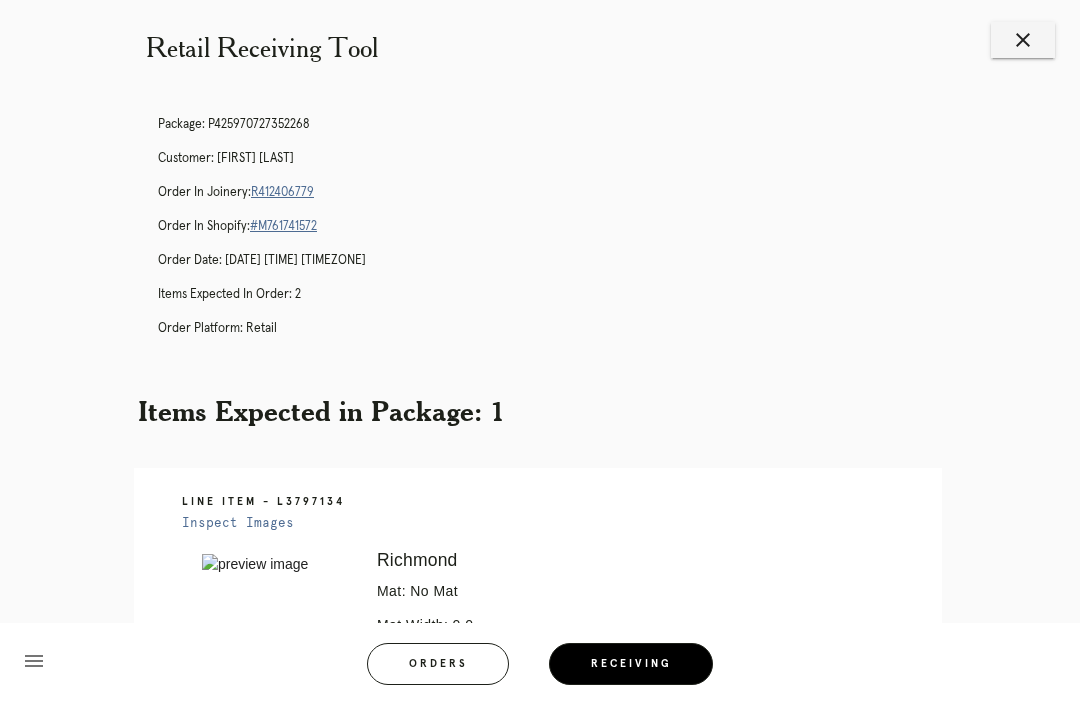 click on "close" at bounding box center (1023, 40) 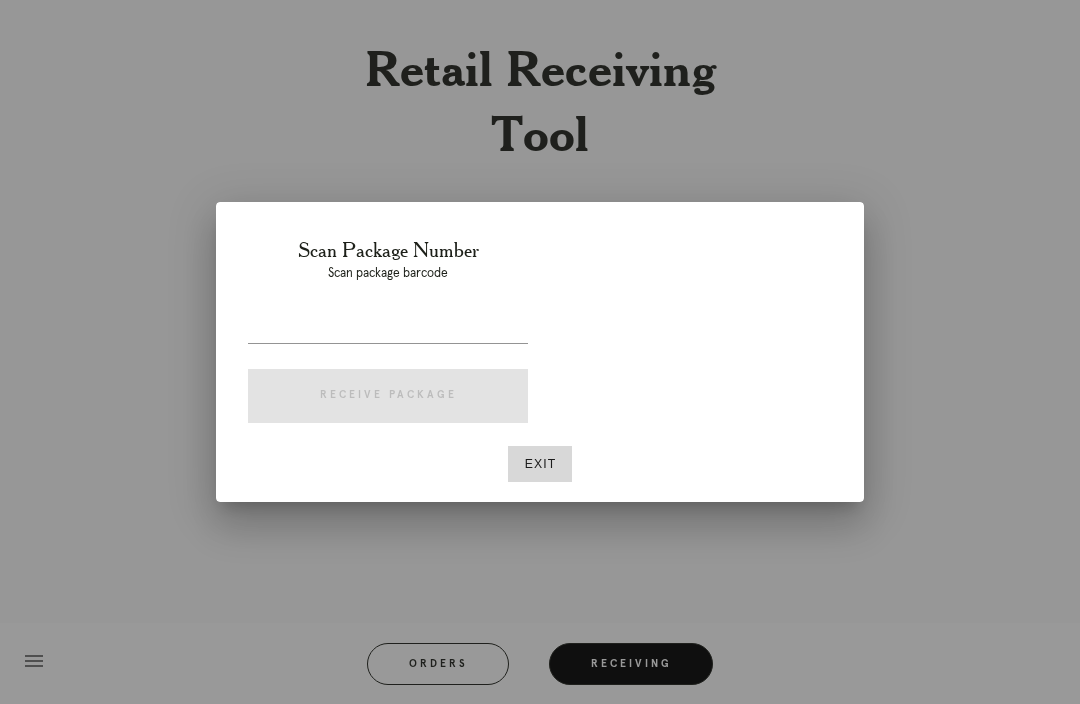 scroll, scrollTop: 17, scrollLeft: 0, axis: vertical 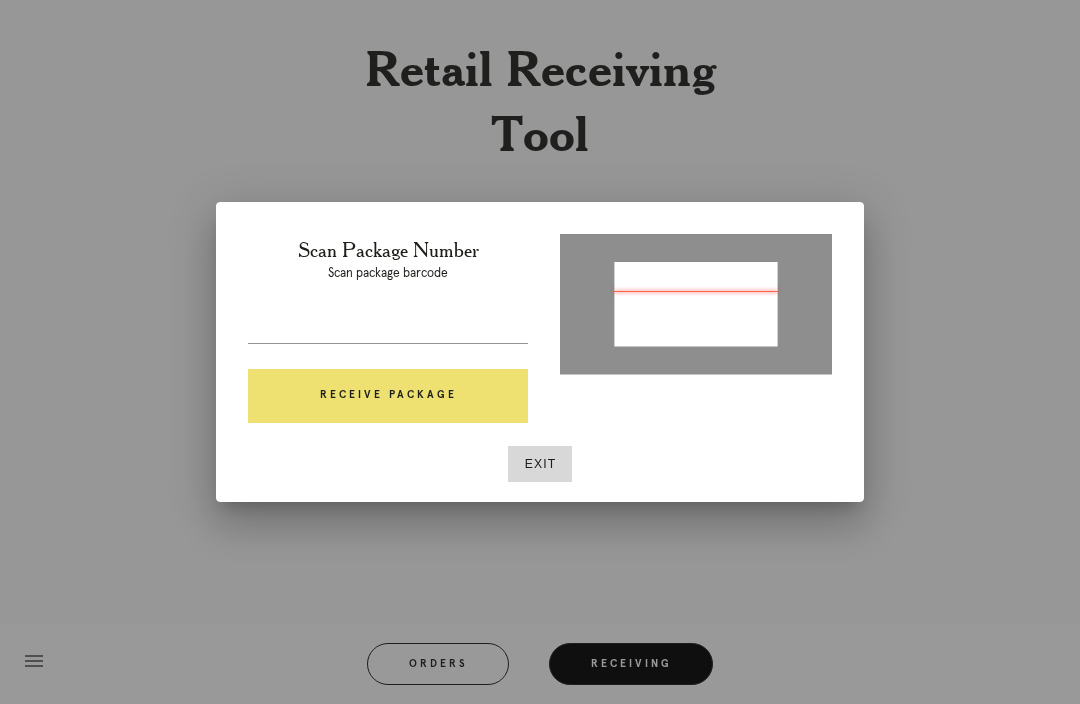 type on "P613311506472196" 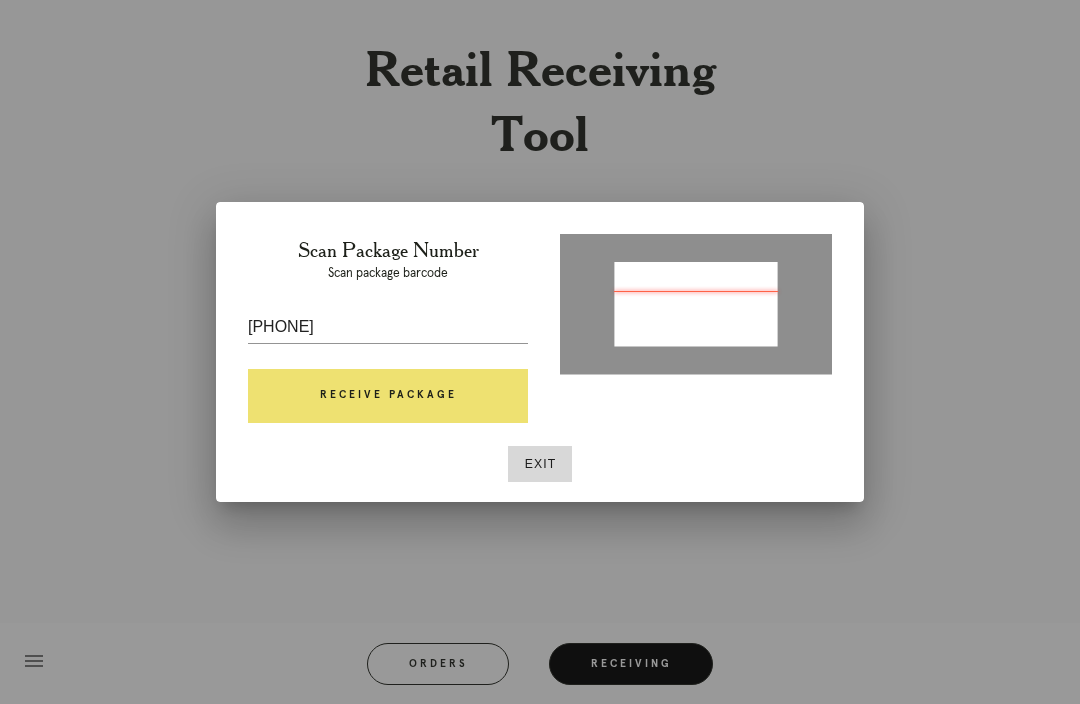 click on "P613311506472196" at bounding box center [388, 327] 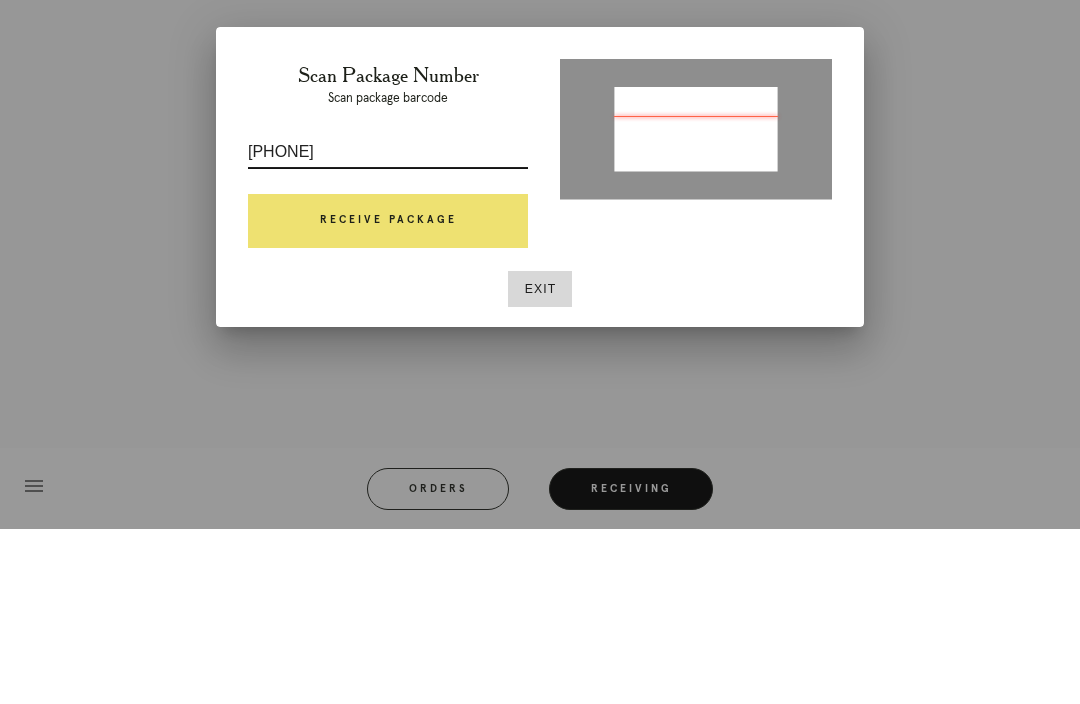 click on "Receive Package" at bounding box center [388, 396] 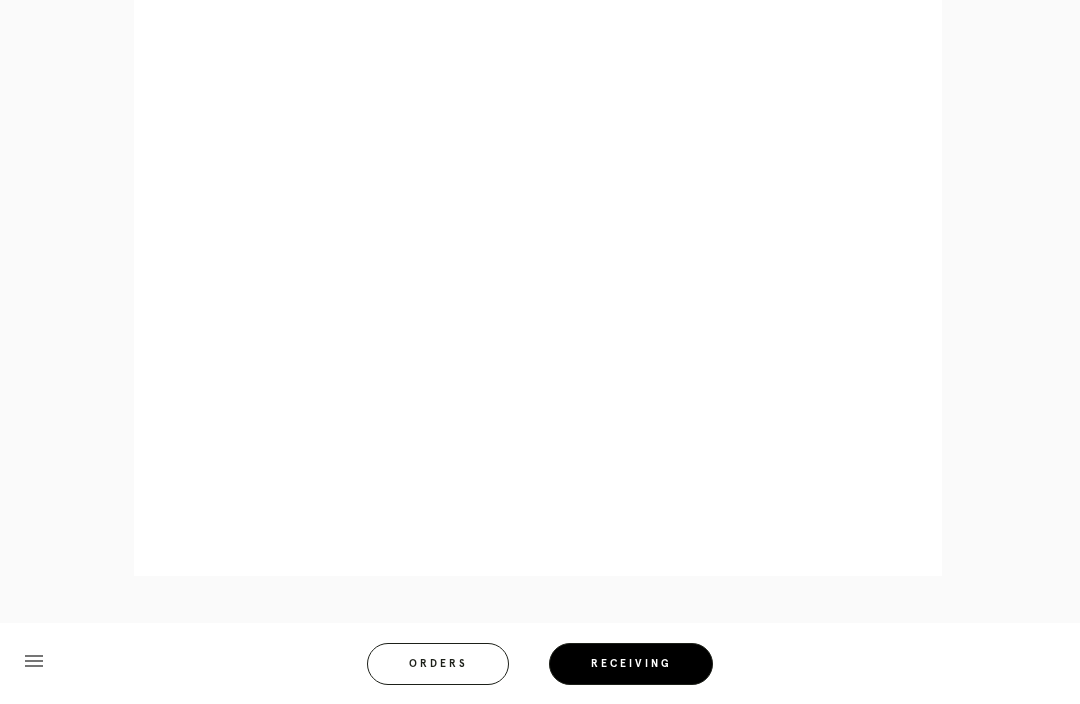 scroll, scrollTop: 893, scrollLeft: 0, axis: vertical 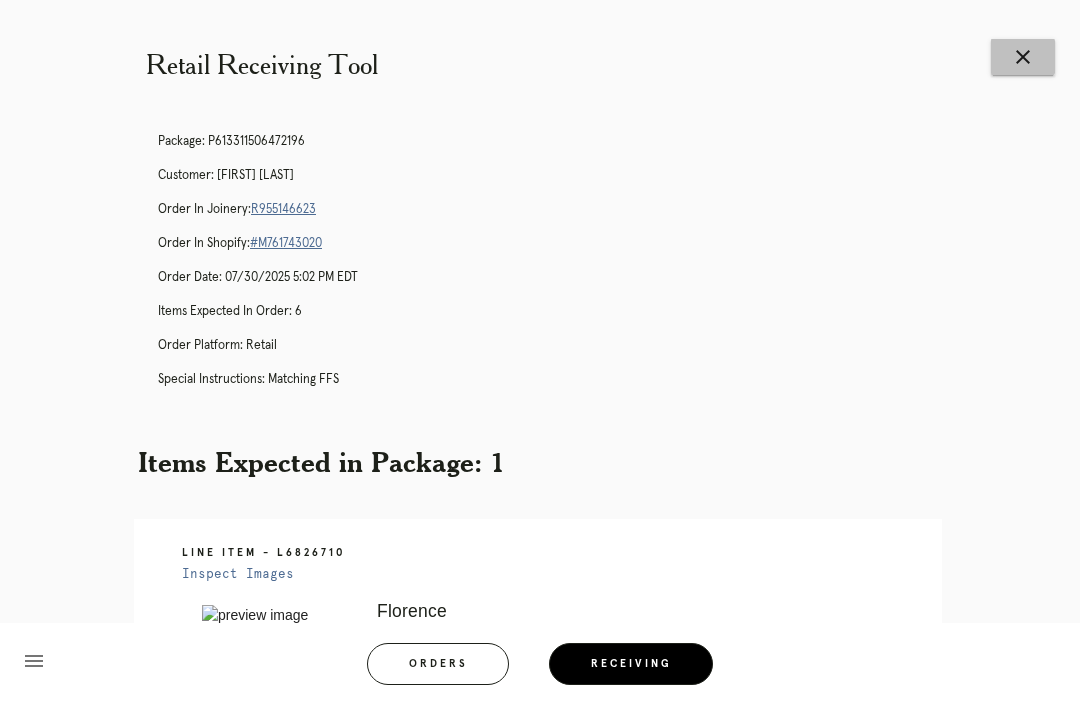 click on "close" at bounding box center [1023, 57] 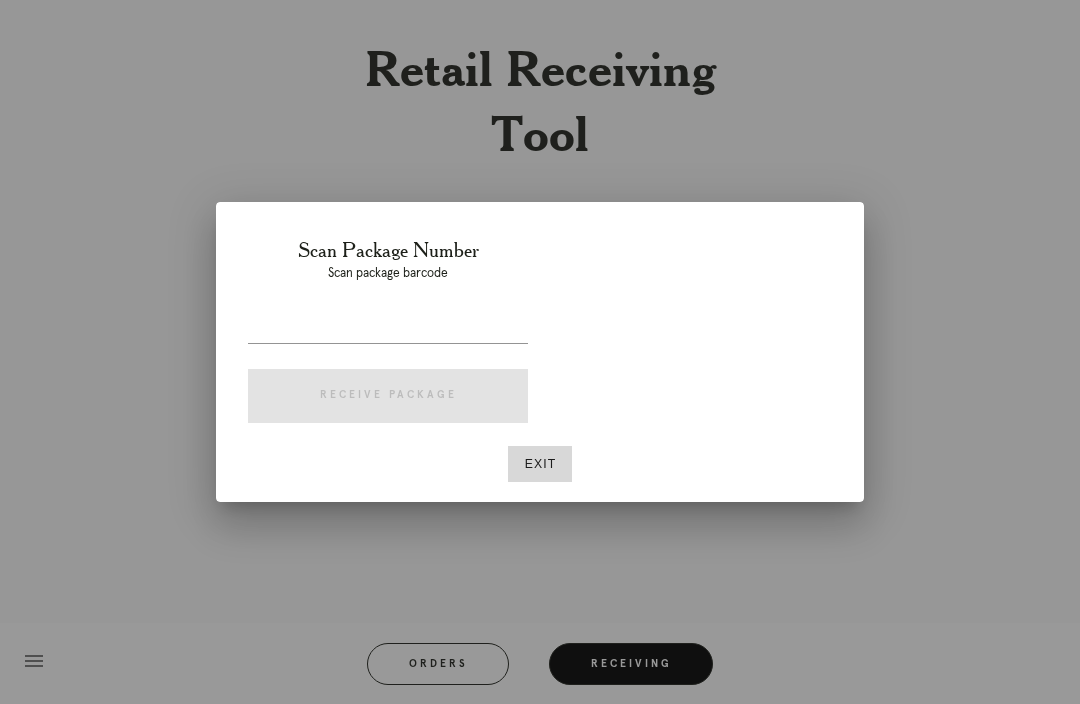 scroll, scrollTop: 0, scrollLeft: 0, axis: both 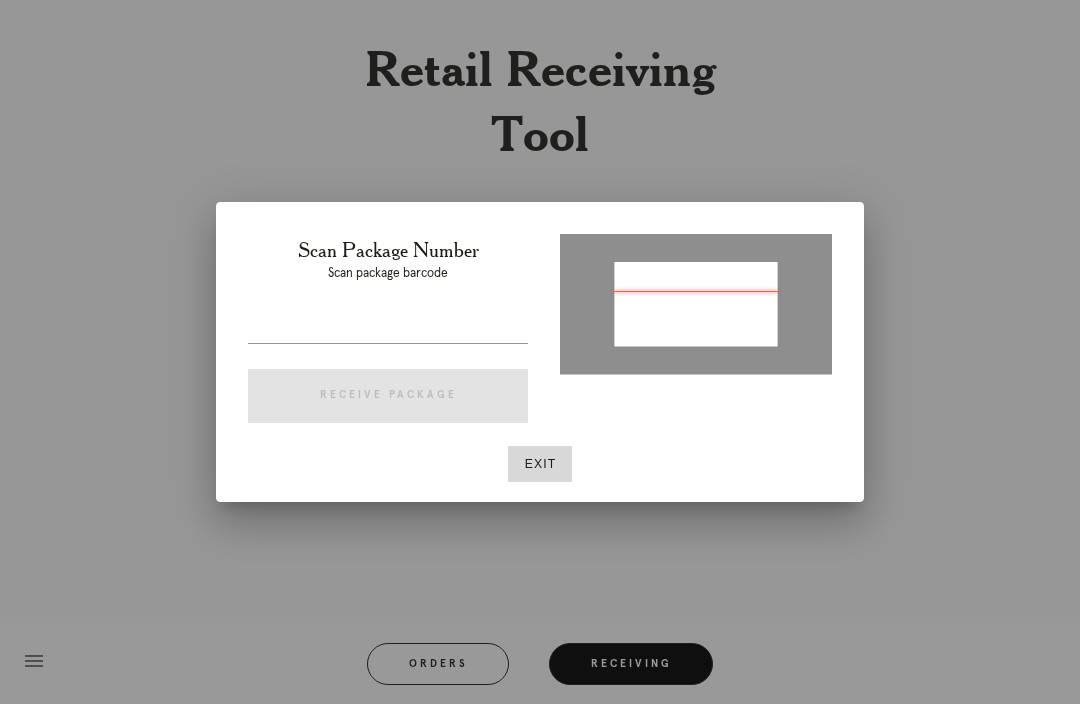 type on "[NUMBER]" 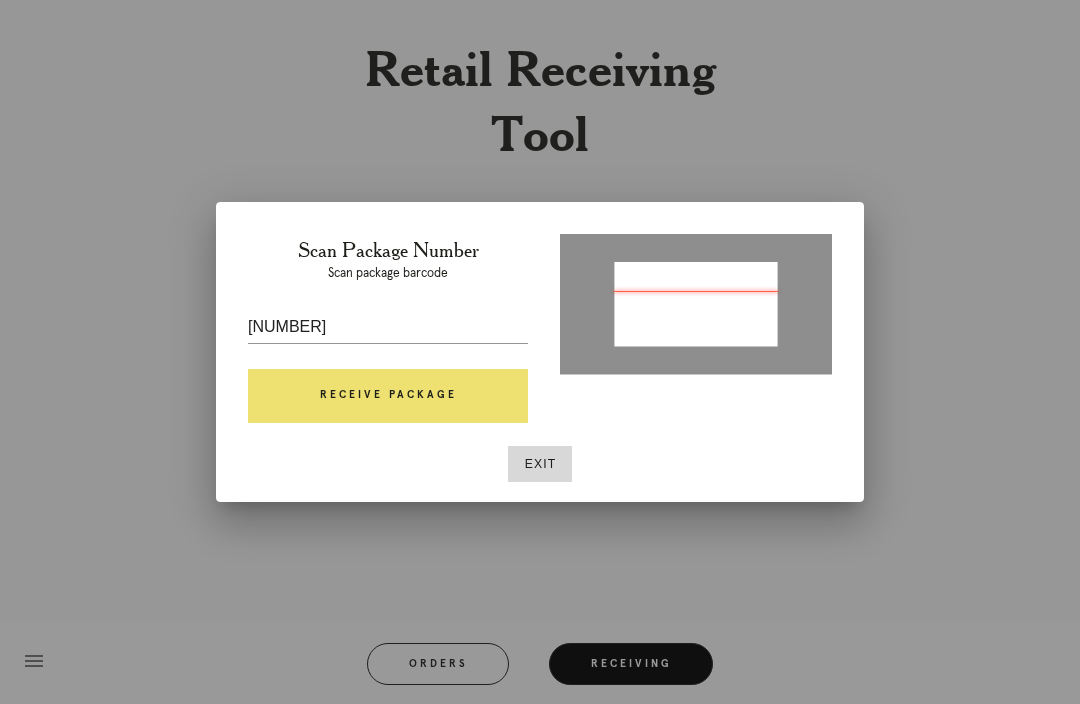 click on "Receive Package" at bounding box center [388, 396] 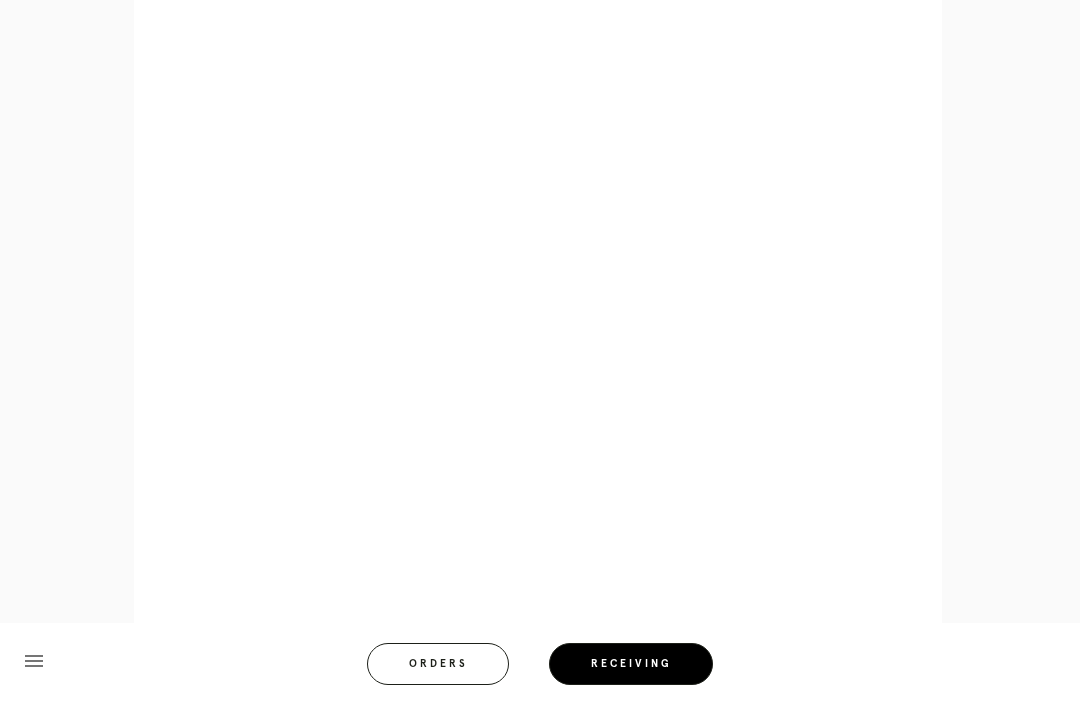 scroll, scrollTop: 911, scrollLeft: 0, axis: vertical 